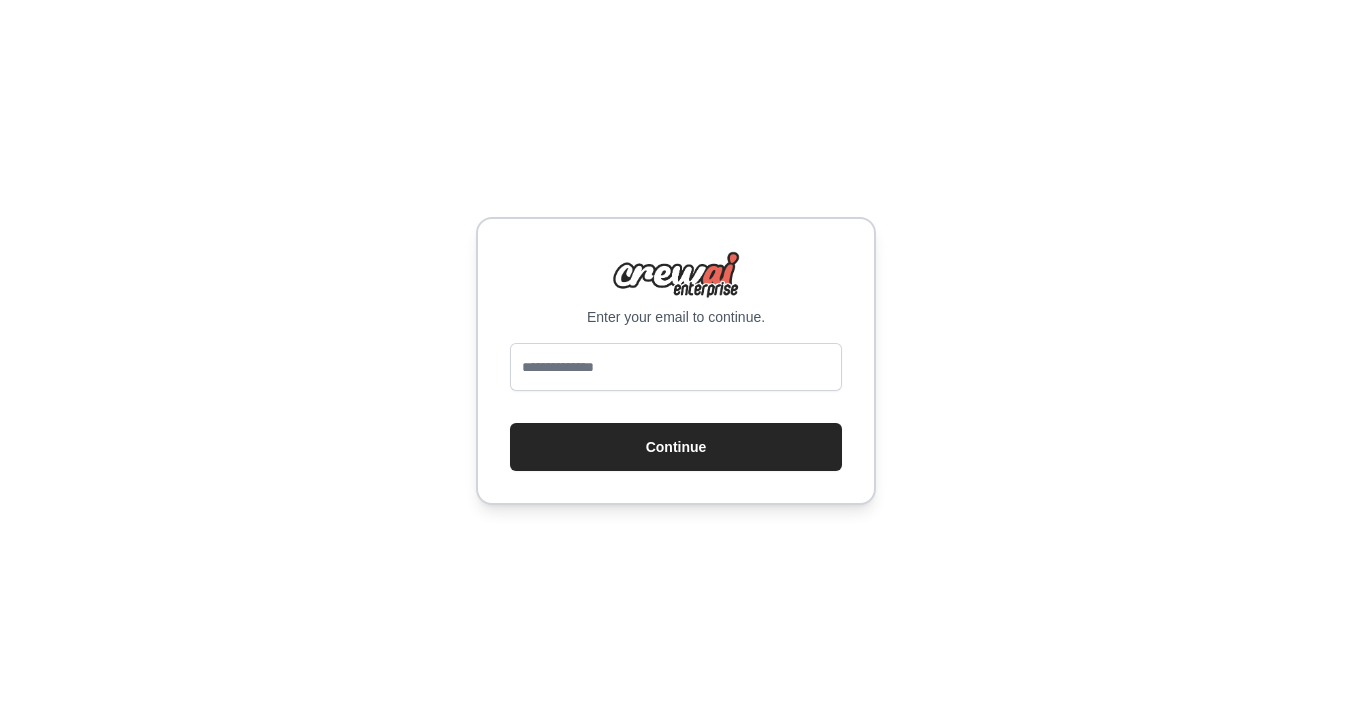 scroll, scrollTop: 0, scrollLeft: 0, axis: both 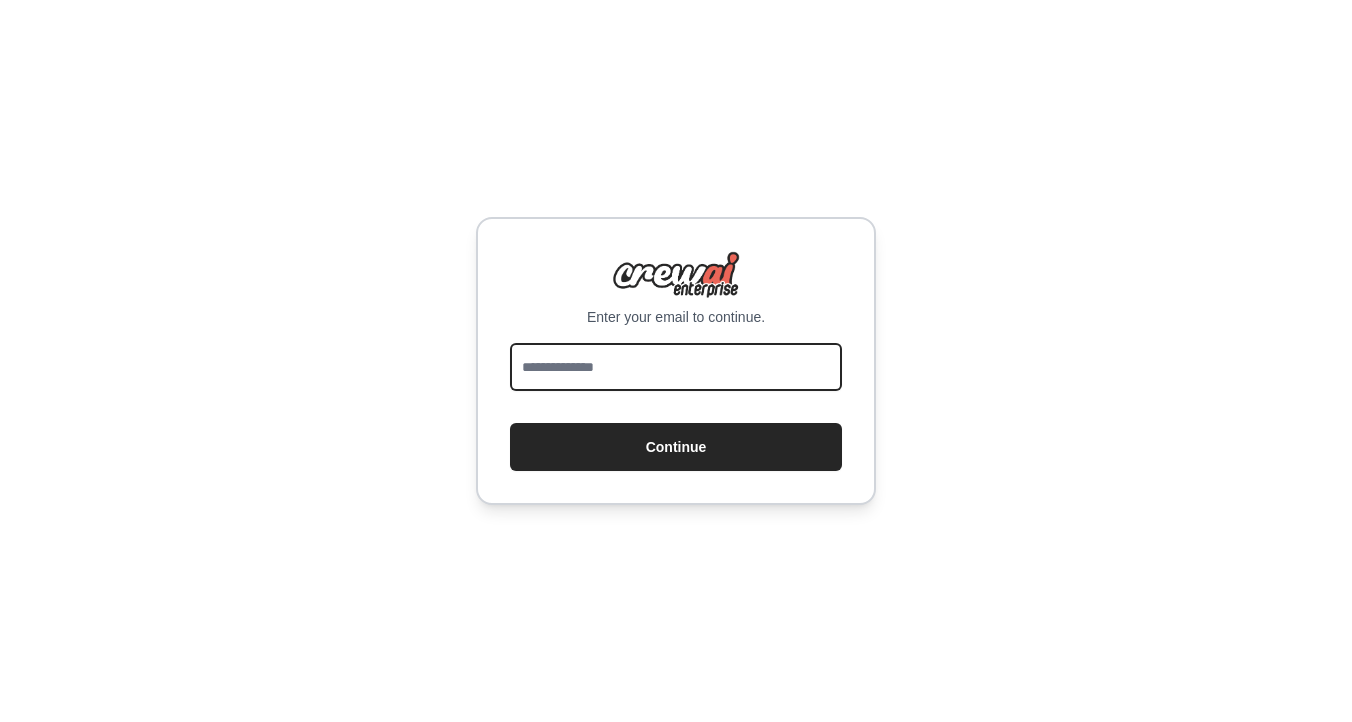 click at bounding box center (676, 367) 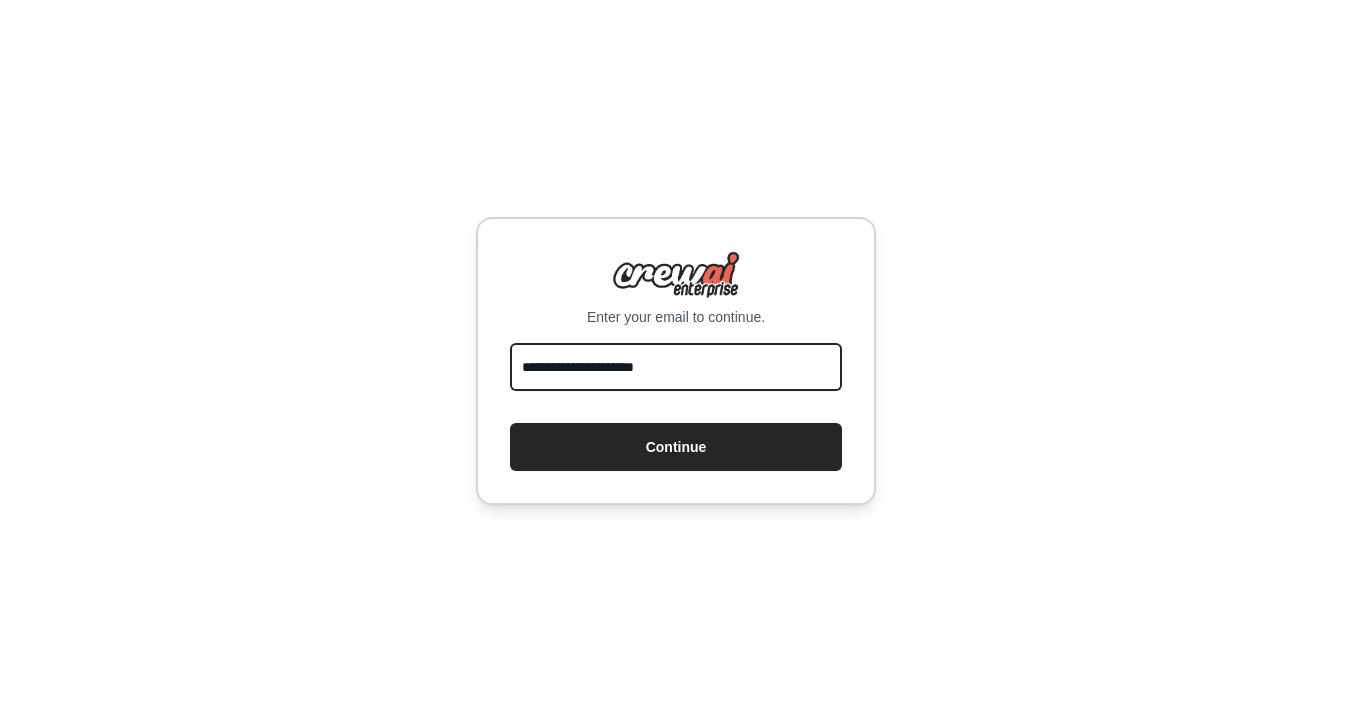 type on "**********" 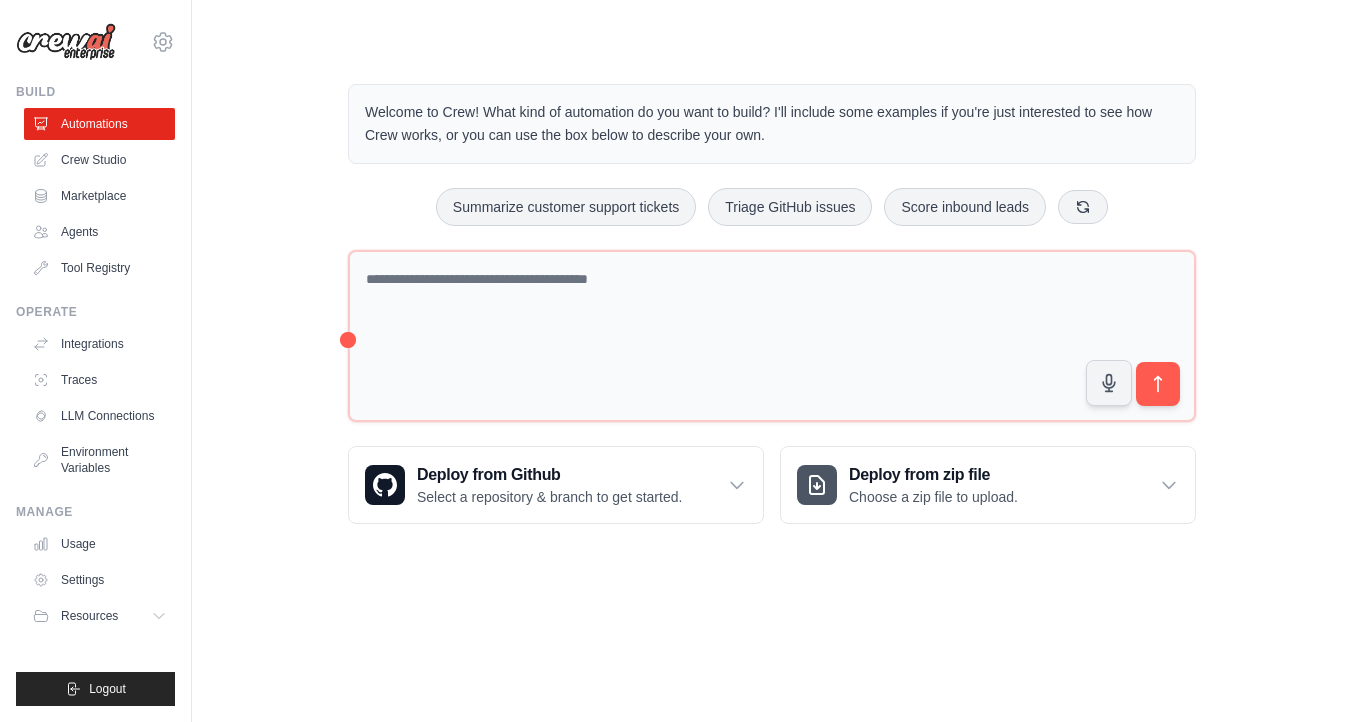 scroll, scrollTop: 0, scrollLeft: 0, axis: both 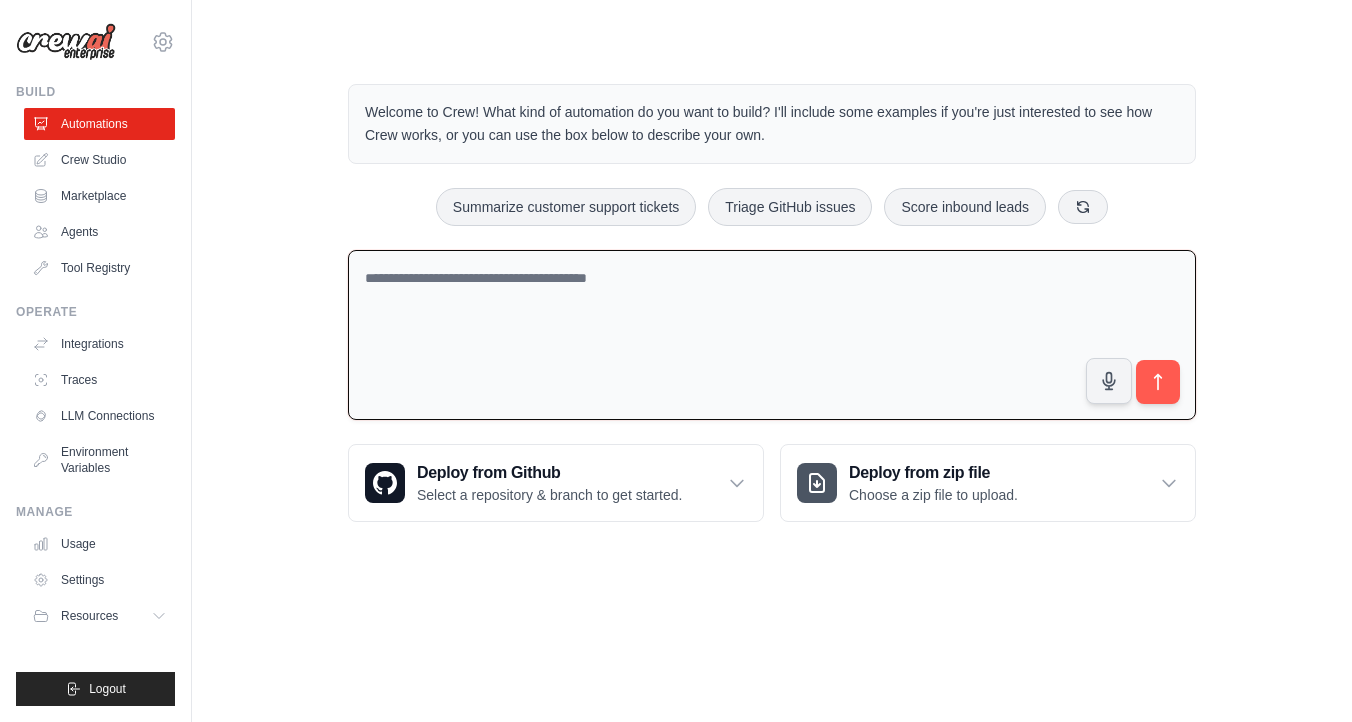 click at bounding box center (772, 335) 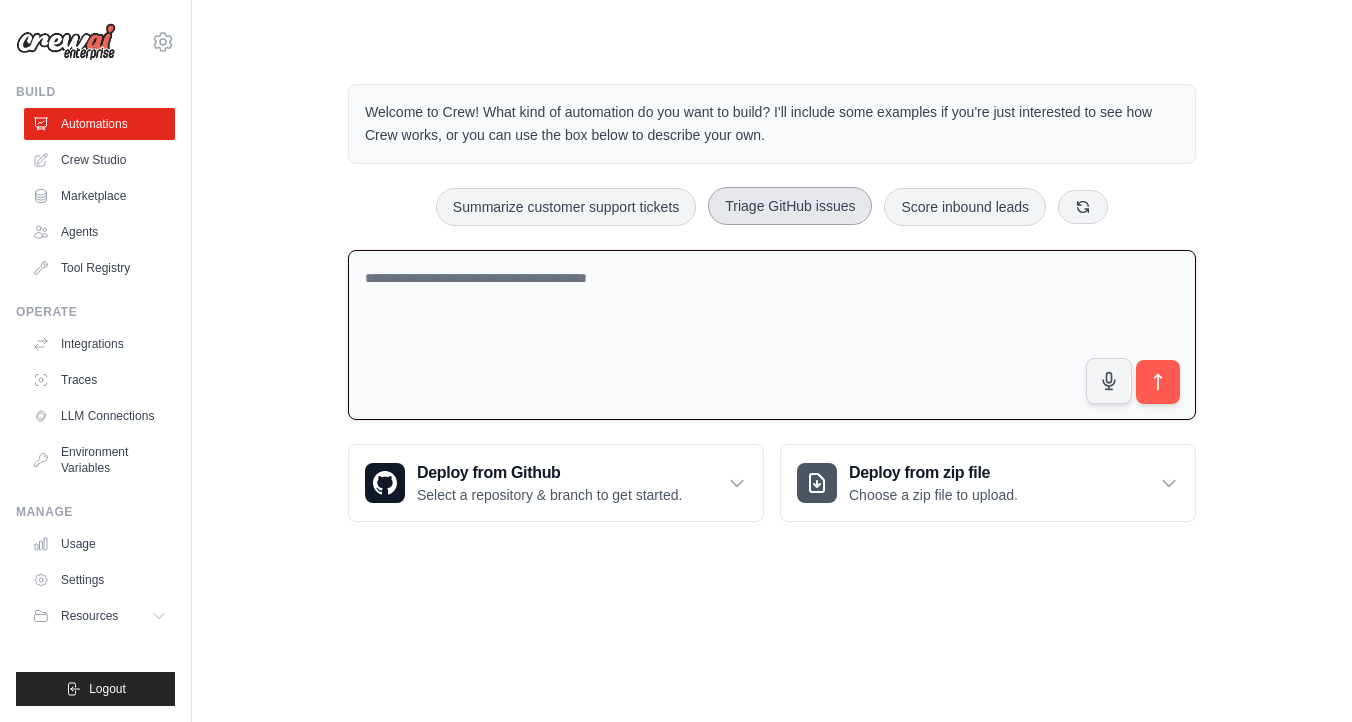 click on "Triage GitHub issues" at bounding box center [790, 206] 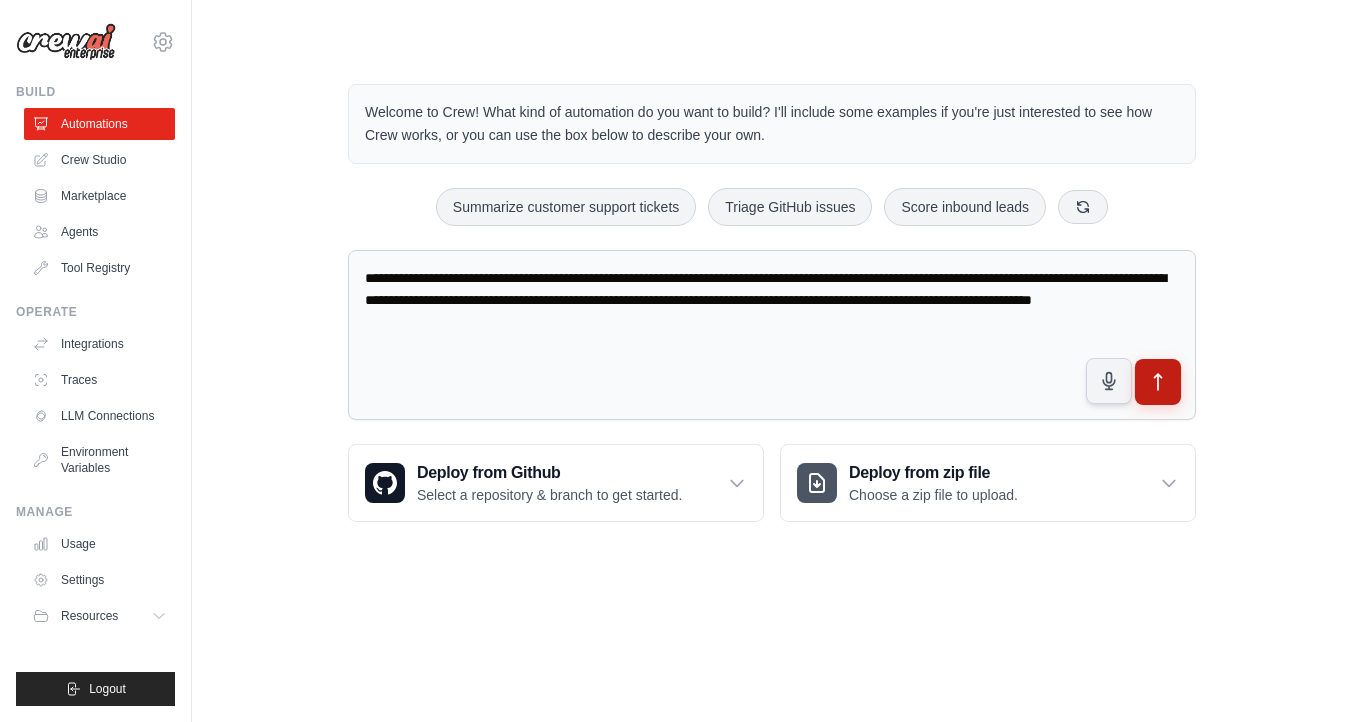 click 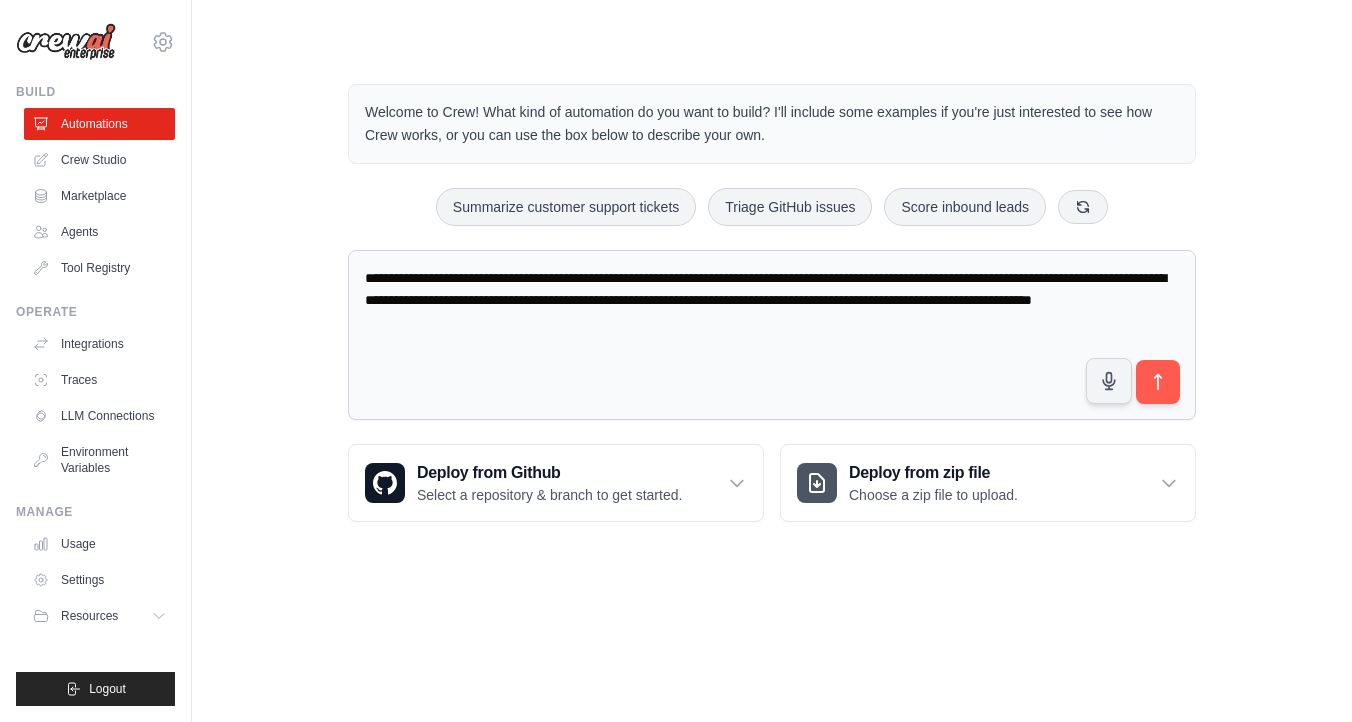 click on "**********" at bounding box center [772, 303] 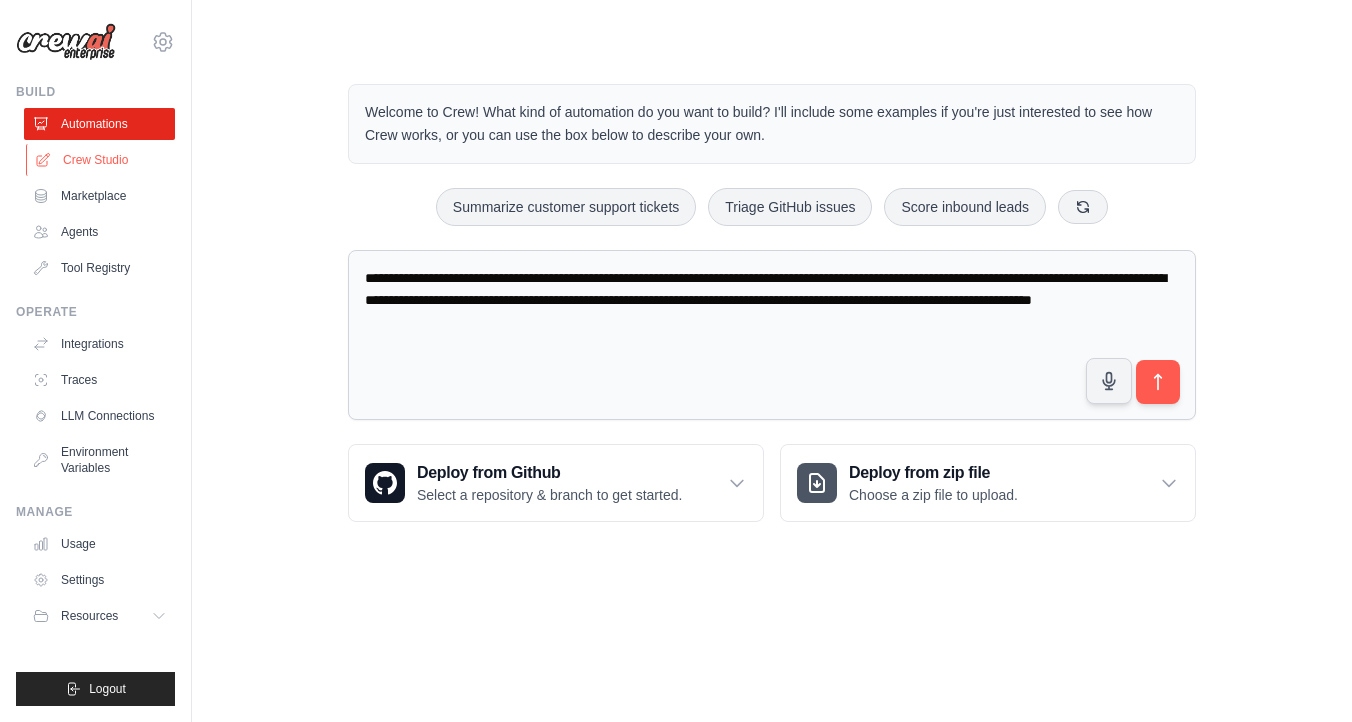 click on "Crew Studio" at bounding box center [101, 160] 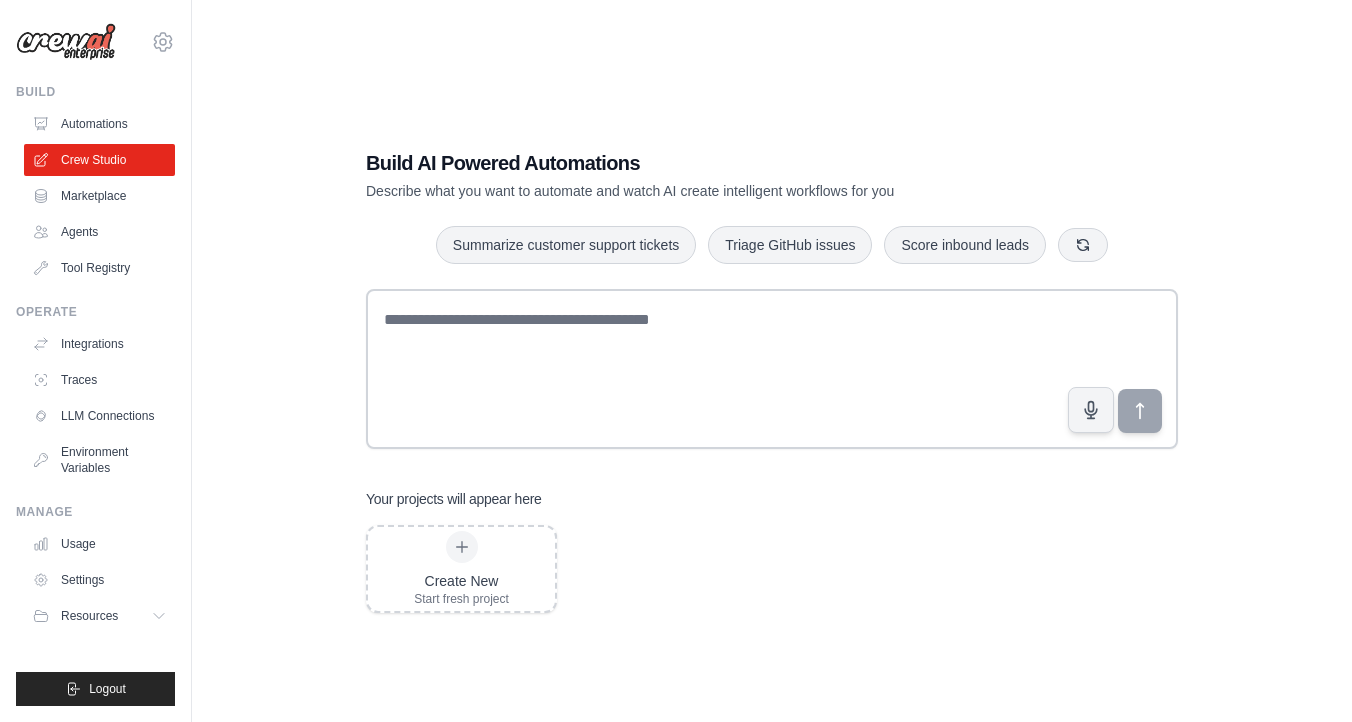 scroll, scrollTop: 0, scrollLeft: 0, axis: both 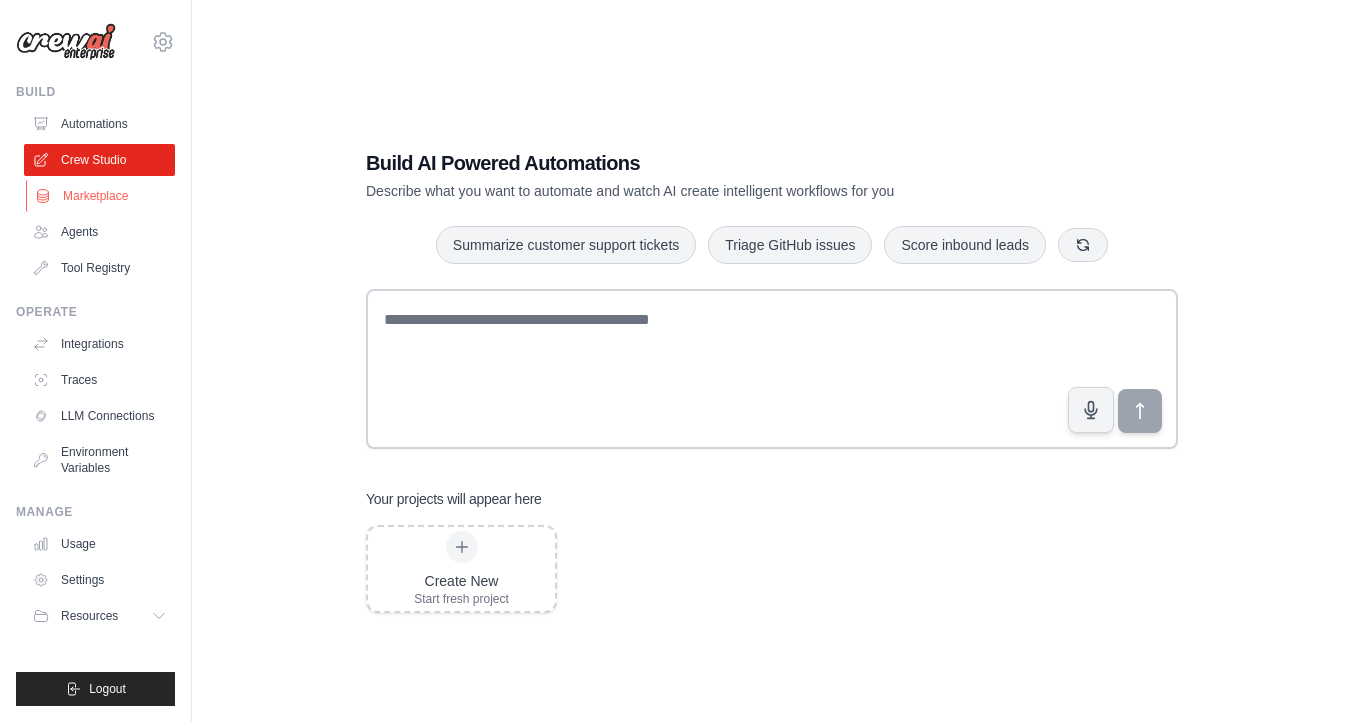 click on "Marketplace" at bounding box center (101, 196) 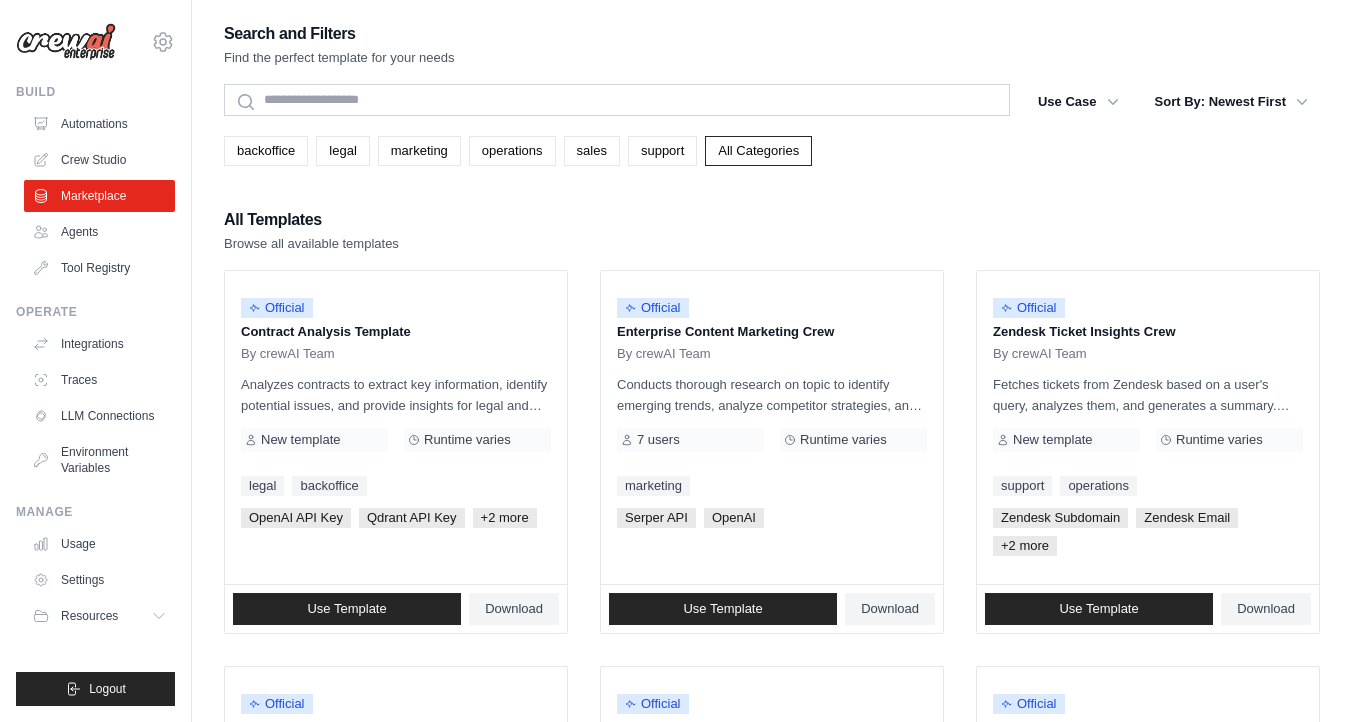 scroll, scrollTop: 476, scrollLeft: 0, axis: vertical 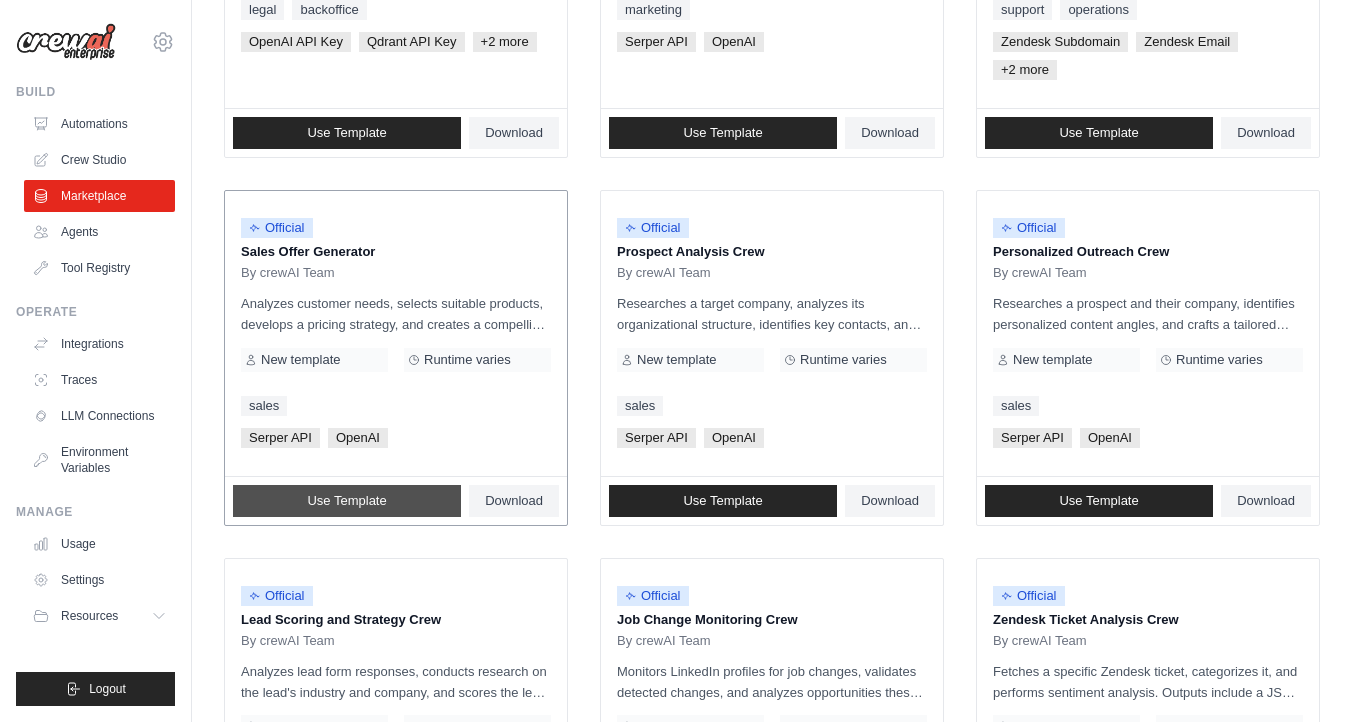 click on "Use Template" at bounding box center [346, 501] 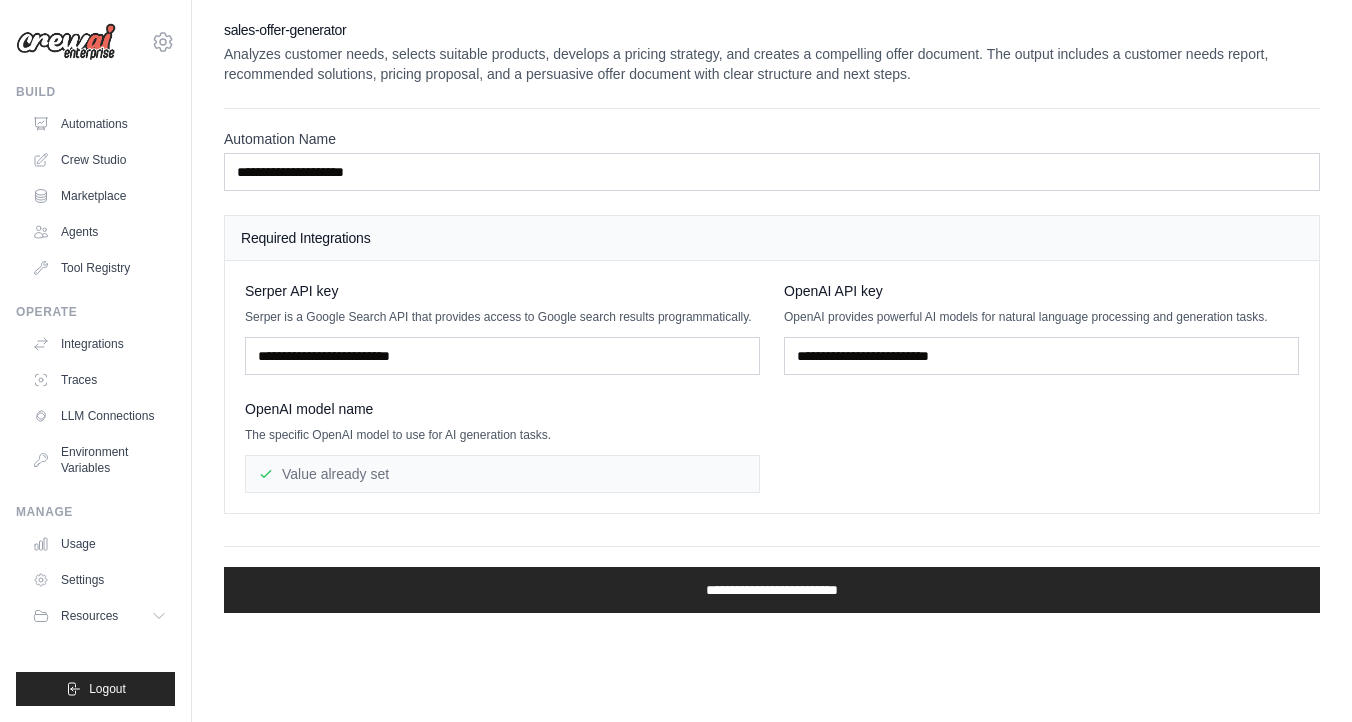 scroll, scrollTop: 0, scrollLeft: 0, axis: both 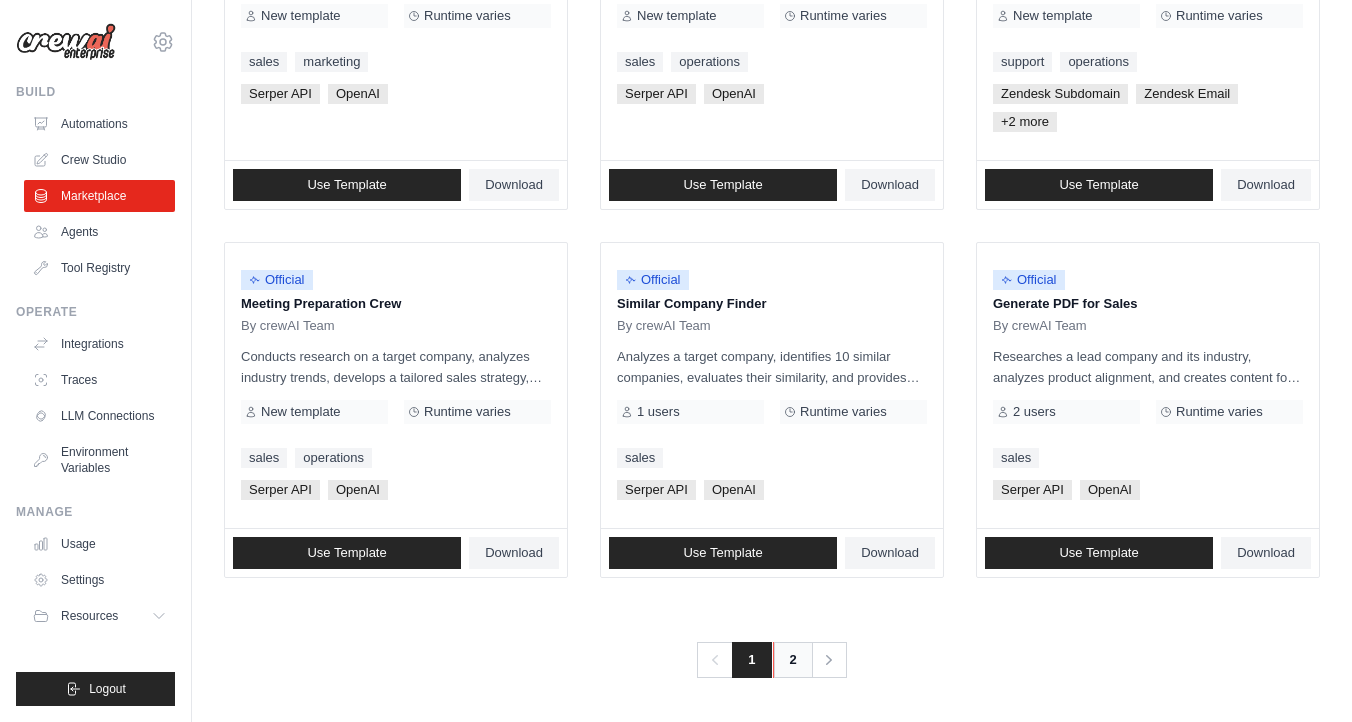 click on "2" at bounding box center [793, 660] 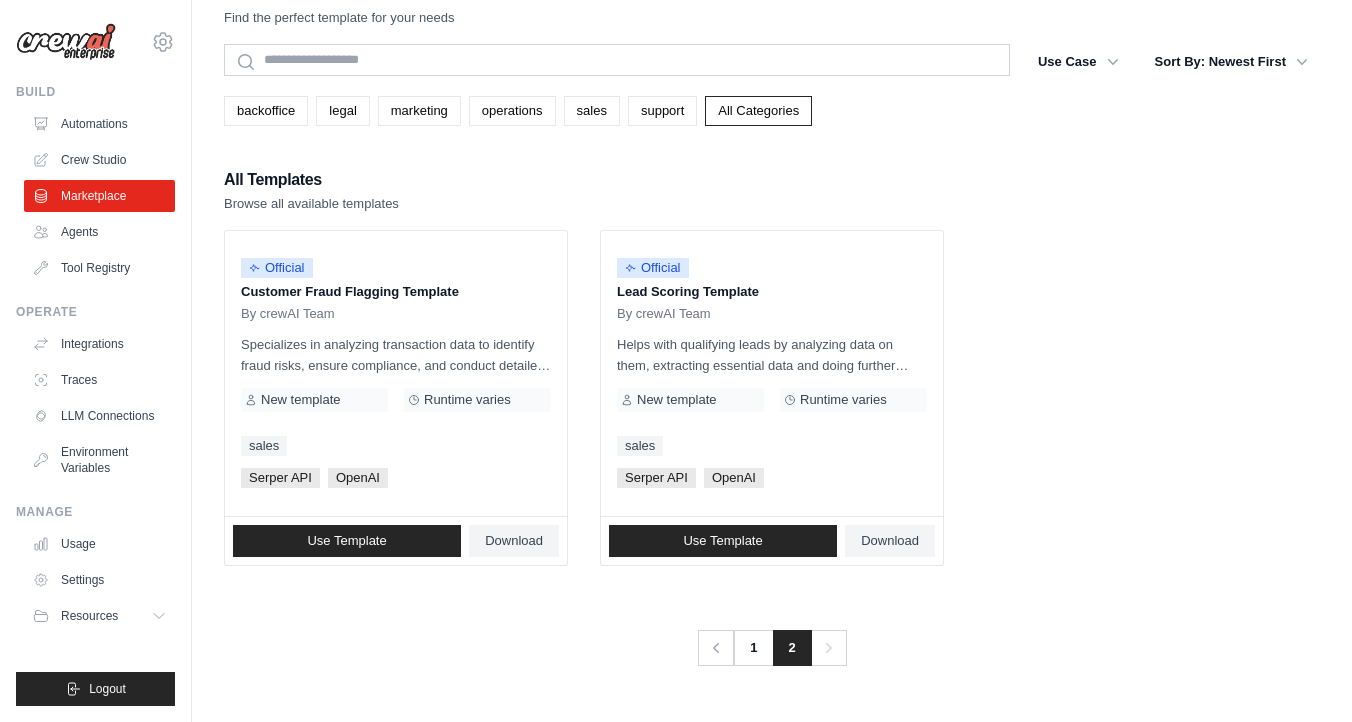 scroll, scrollTop: 0, scrollLeft: 0, axis: both 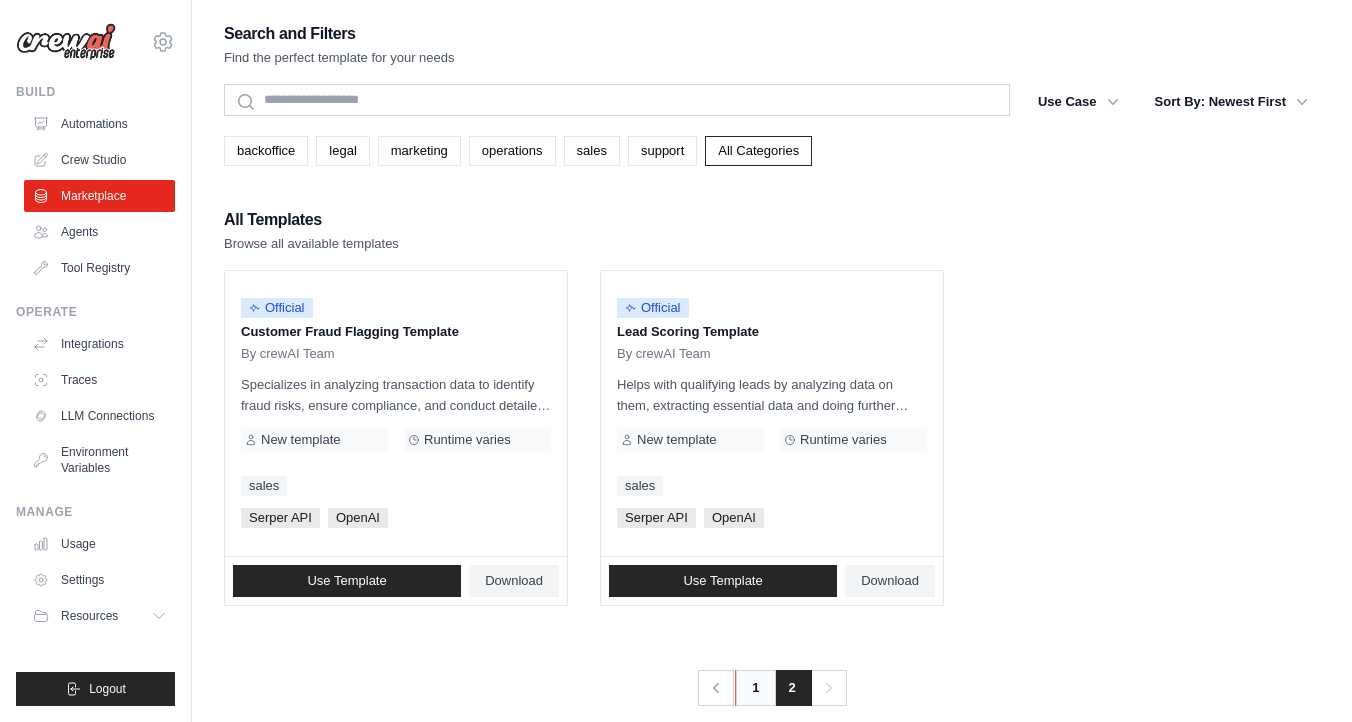 click on "1" at bounding box center (755, 688) 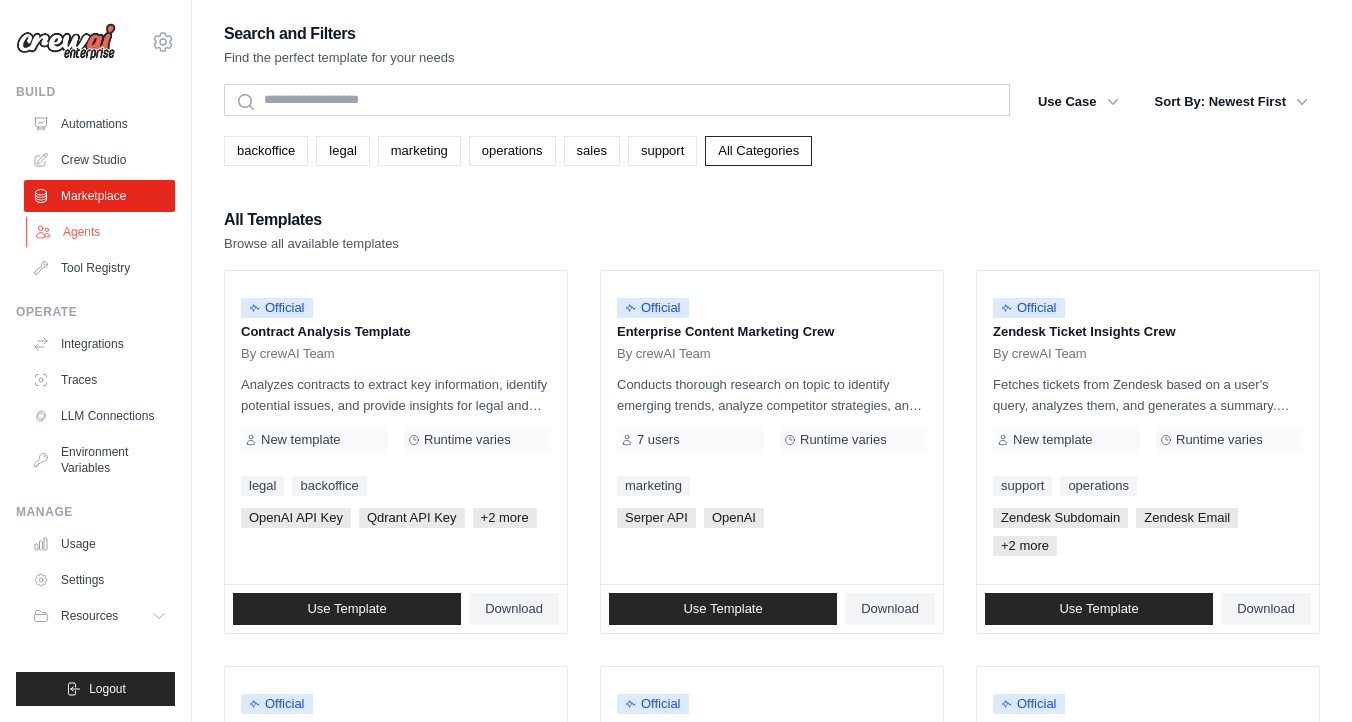 click on "Agents" at bounding box center (101, 232) 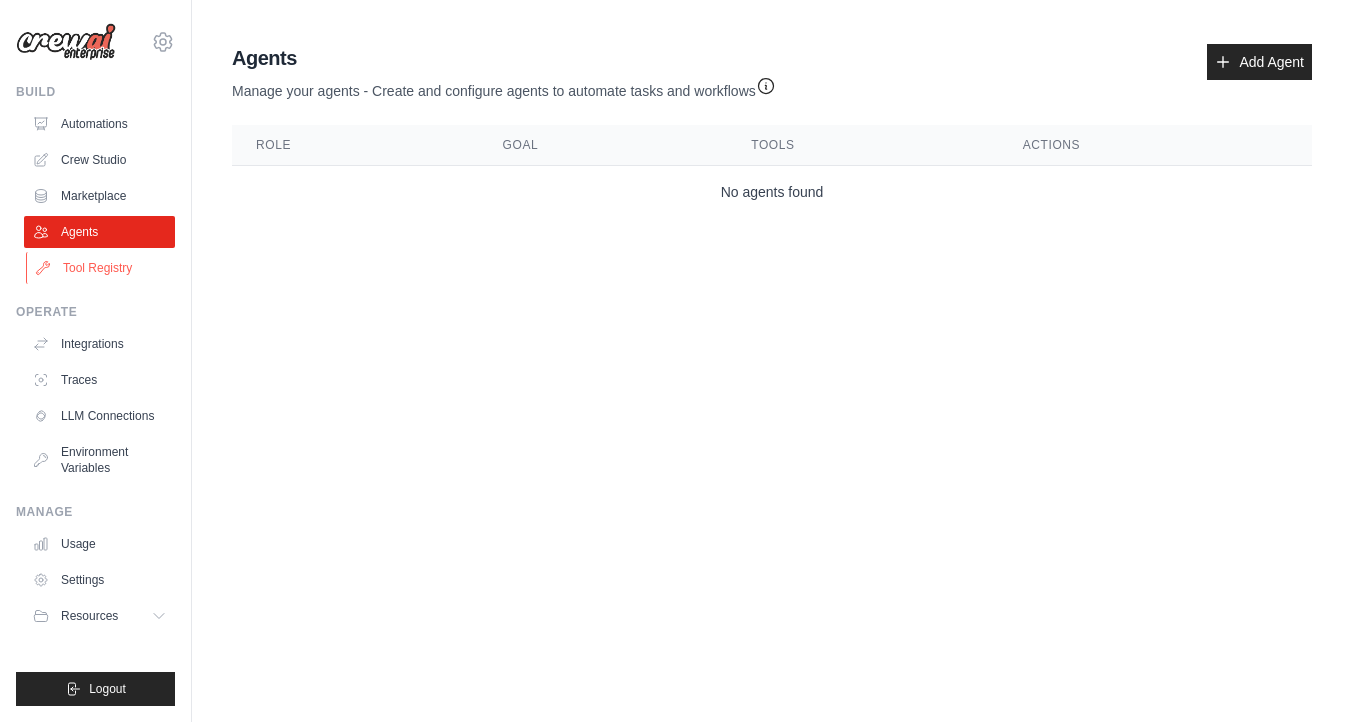click on "Tool Registry" at bounding box center [101, 268] 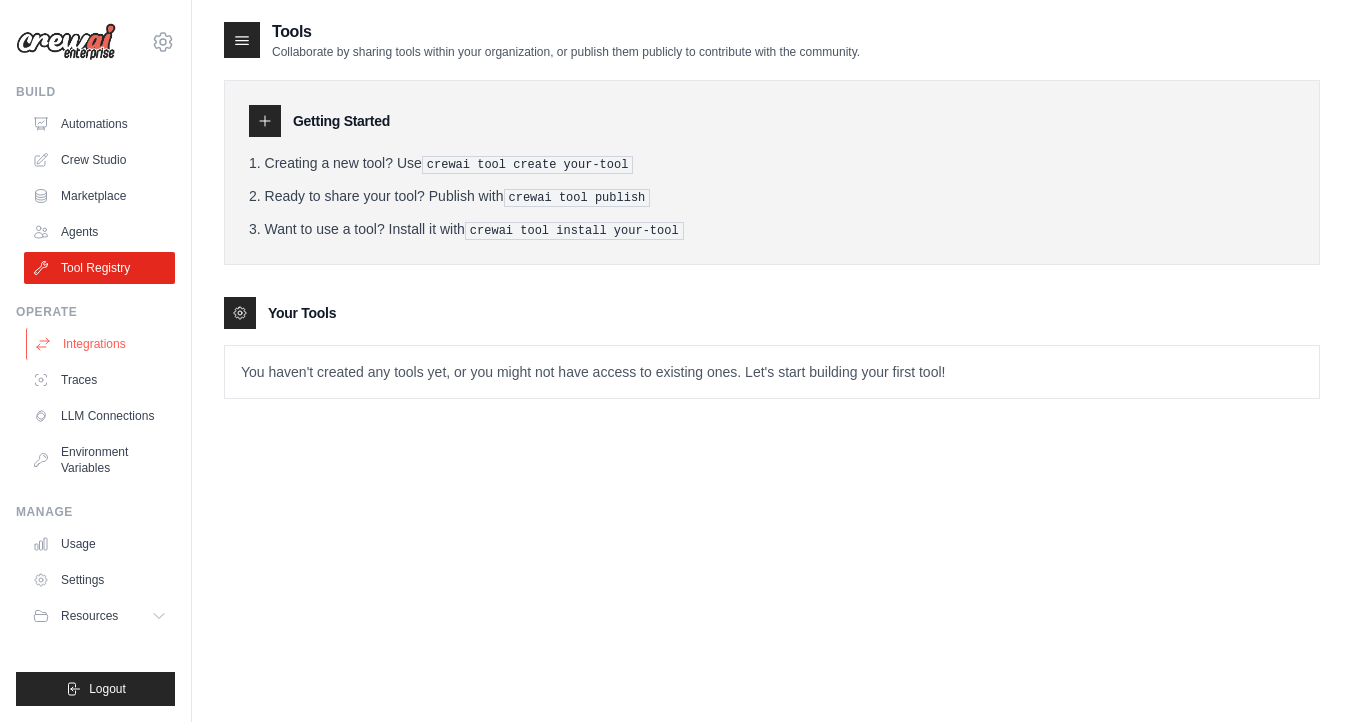 click on "Integrations" at bounding box center [101, 344] 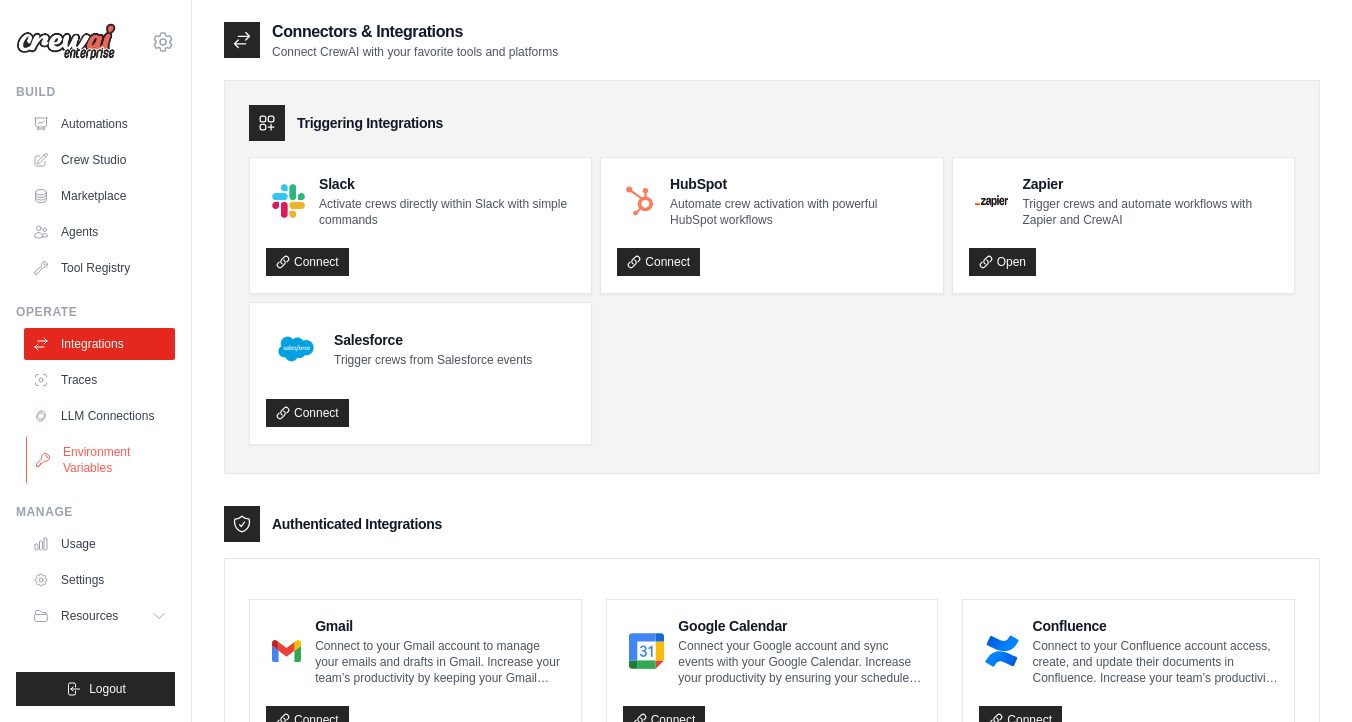 click on "Environment Variables" at bounding box center [101, 460] 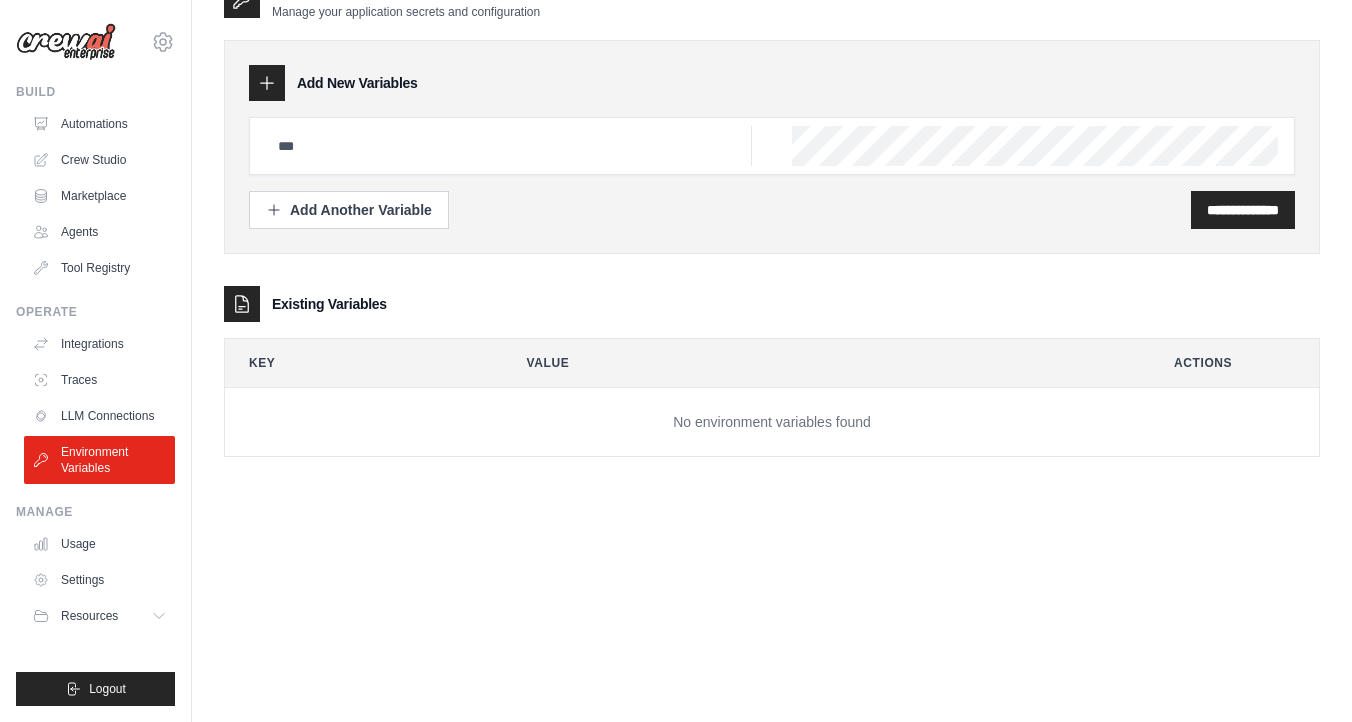 scroll, scrollTop: 0, scrollLeft: 0, axis: both 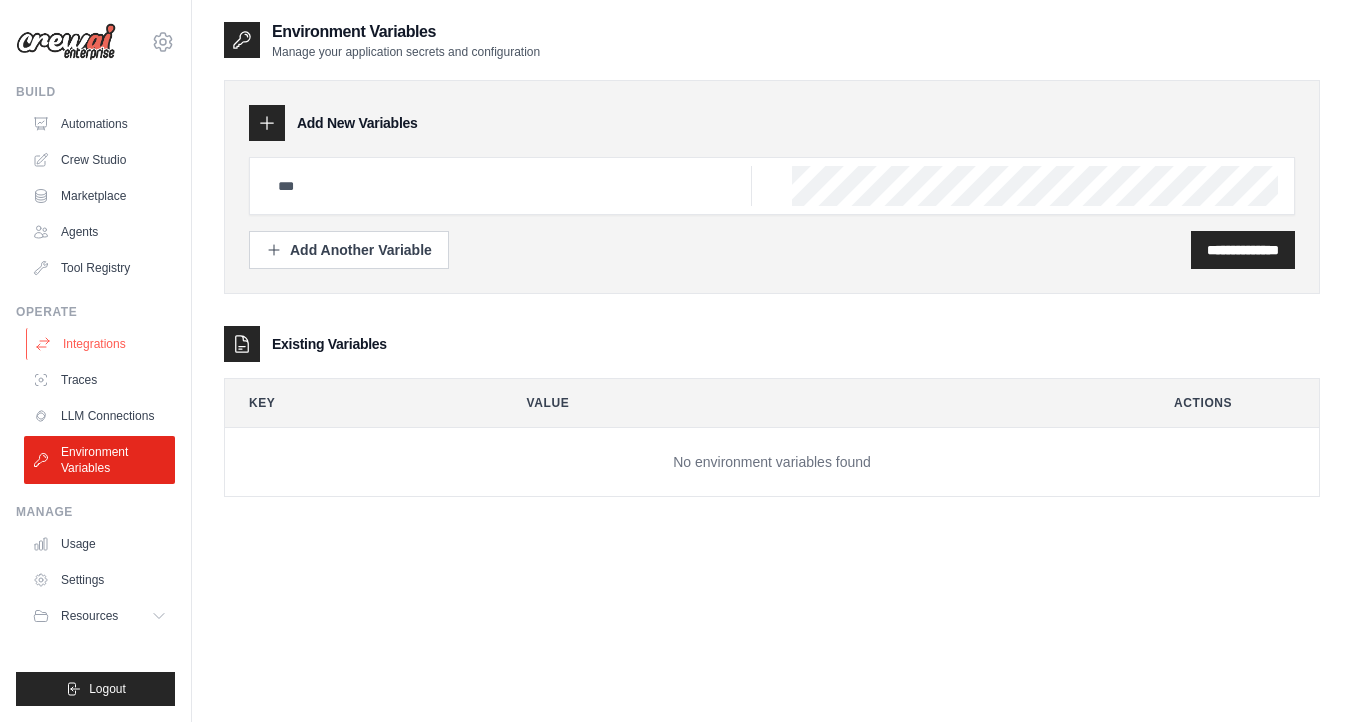 click on "Integrations" at bounding box center [101, 344] 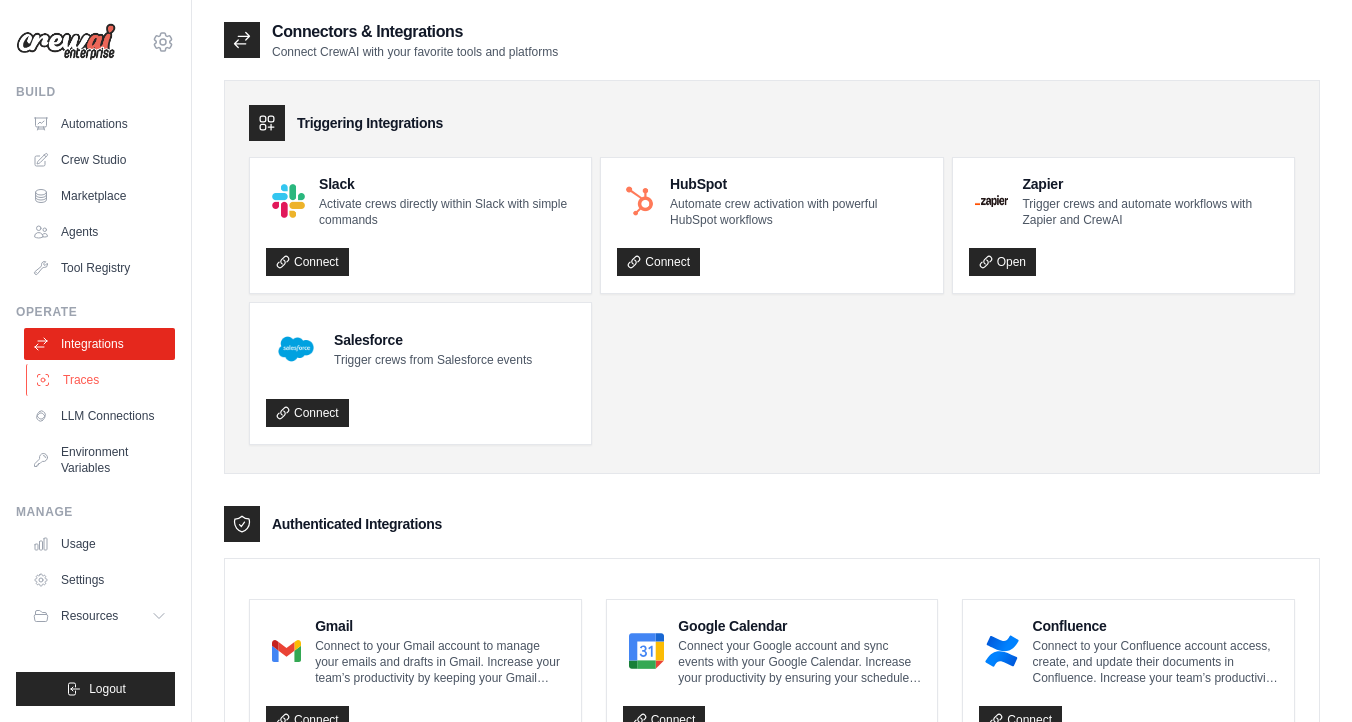 click on "Traces" at bounding box center [101, 380] 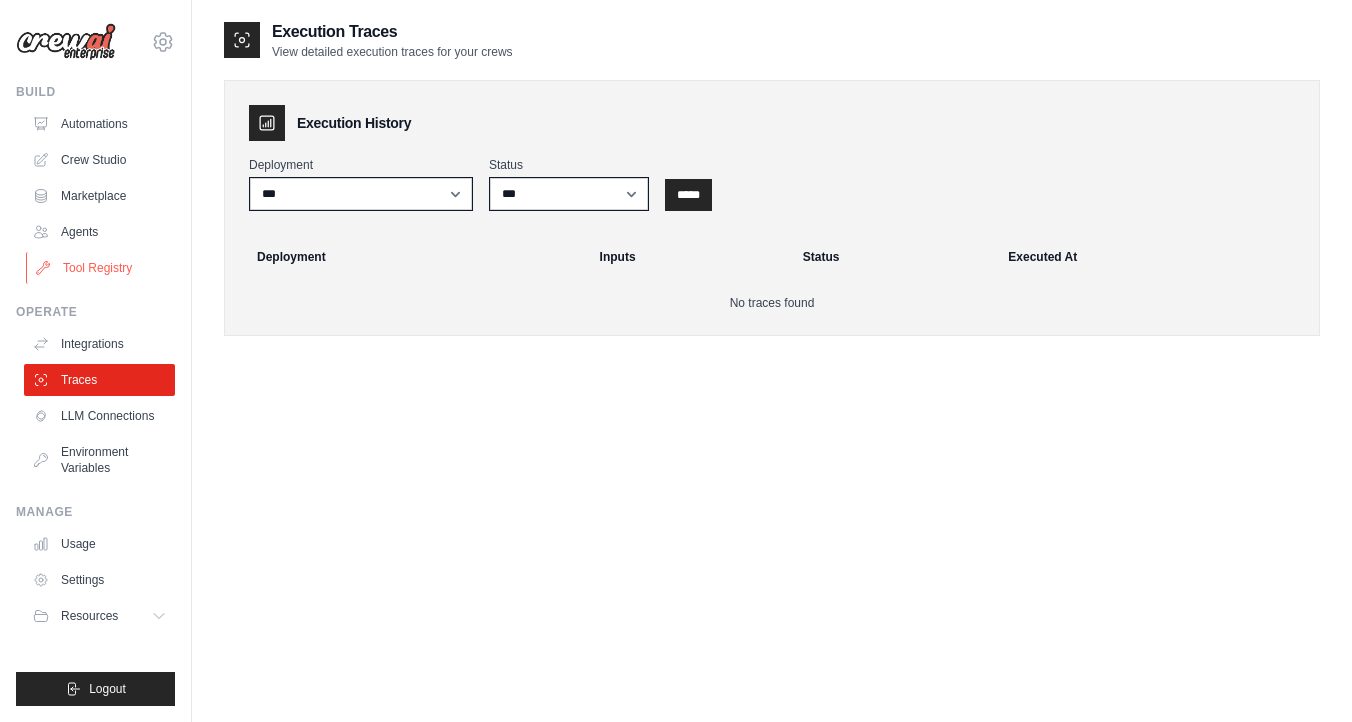 click on "Tool Registry" at bounding box center (101, 268) 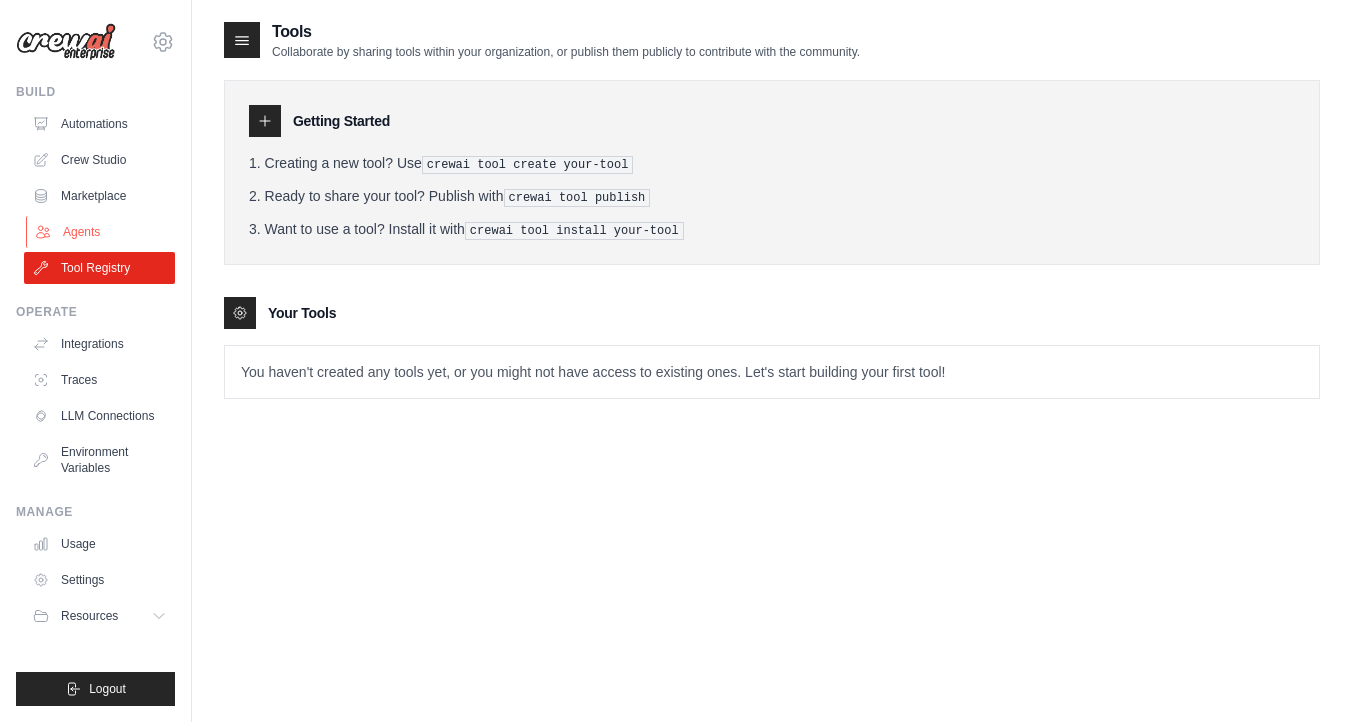 click on "Agents" at bounding box center (101, 232) 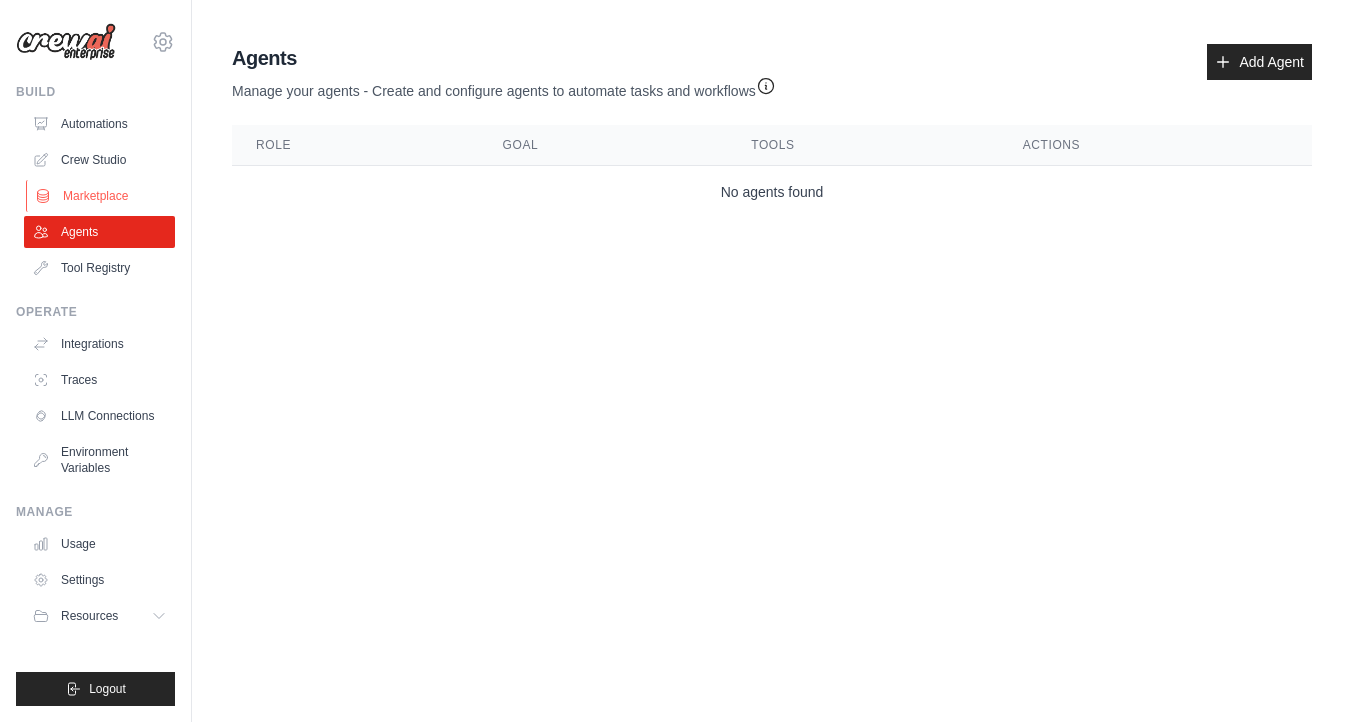 click on "Marketplace" at bounding box center (101, 196) 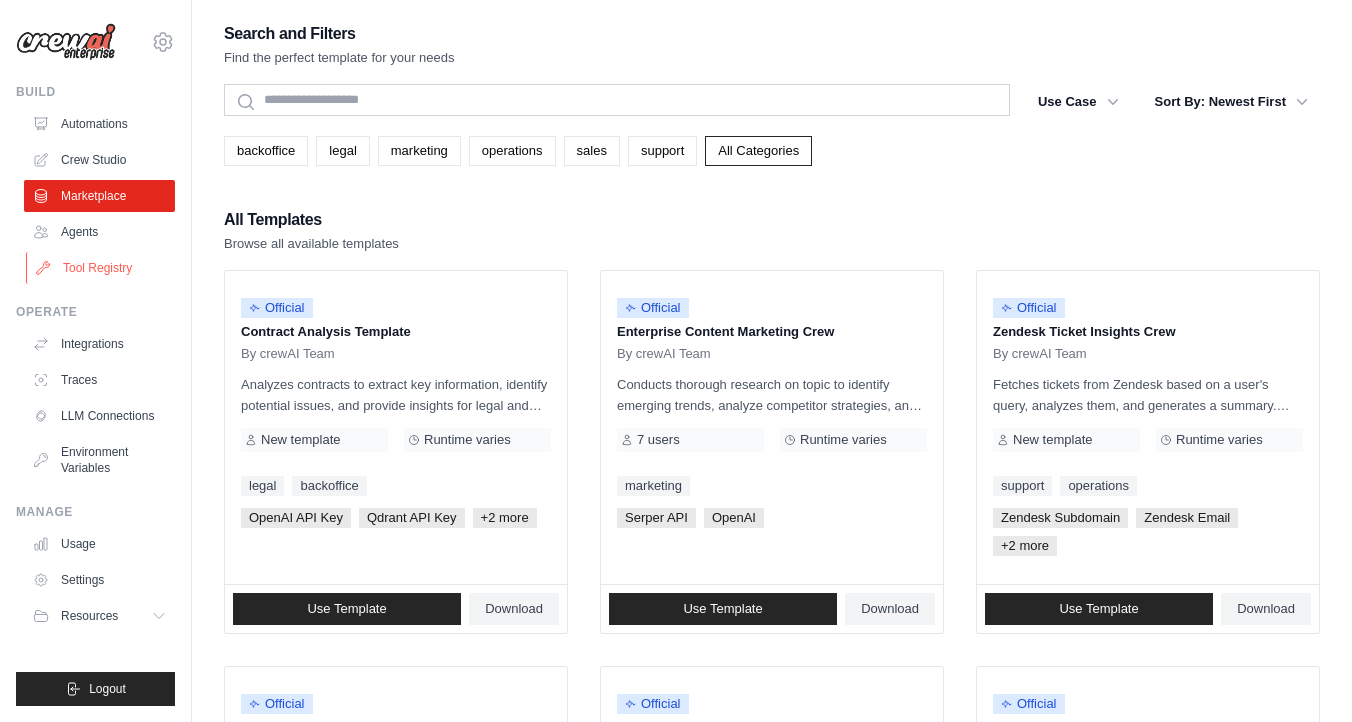 click on "Tool Registry" at bounding box center (101, 268) 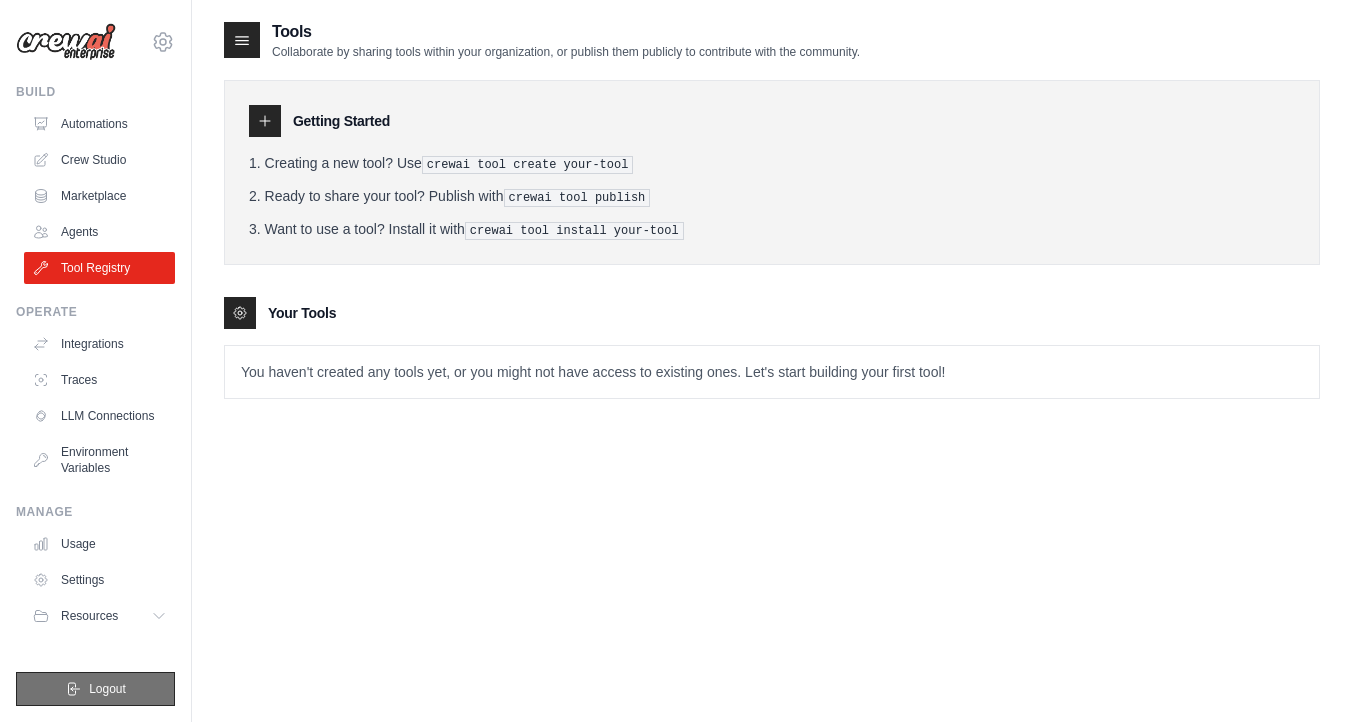 click on "Logout" at bounding box center (95, 689) 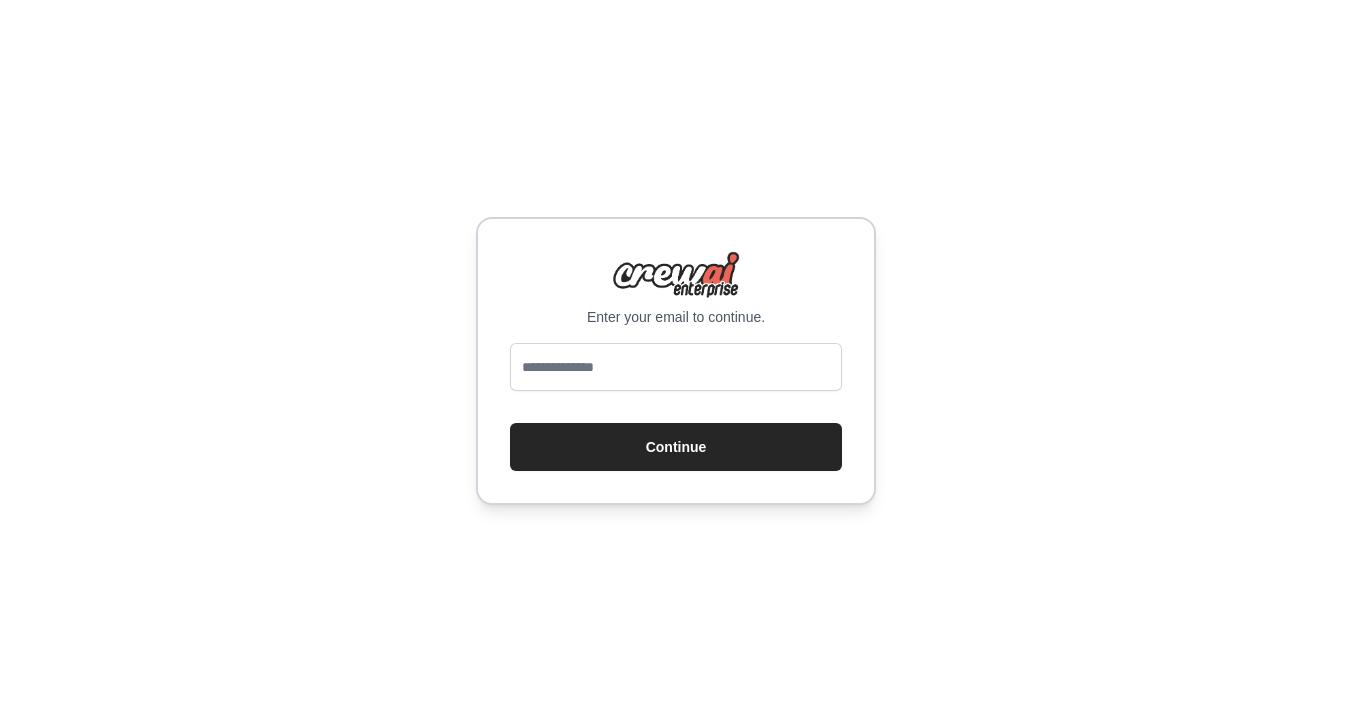 scroll, scrollTop: 0, scrollLeft: 0, axis: both 